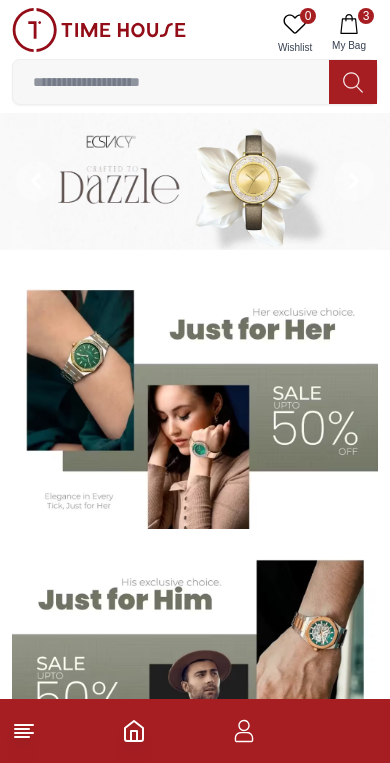 scroll, scrollTop: 0, scrollLeft: 0, axis: both 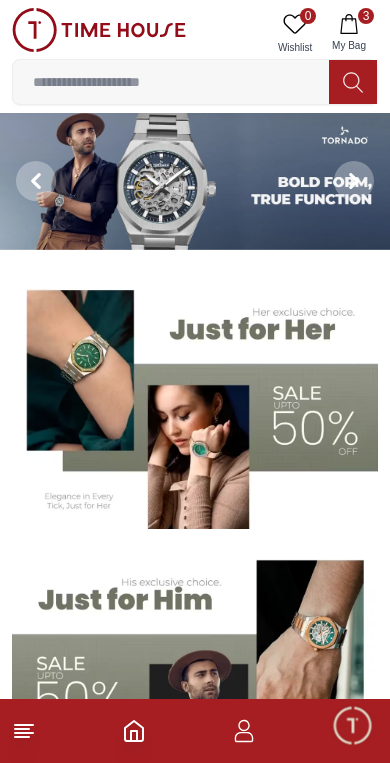 click on "3 My Bag" at bounding box center (349, 33) 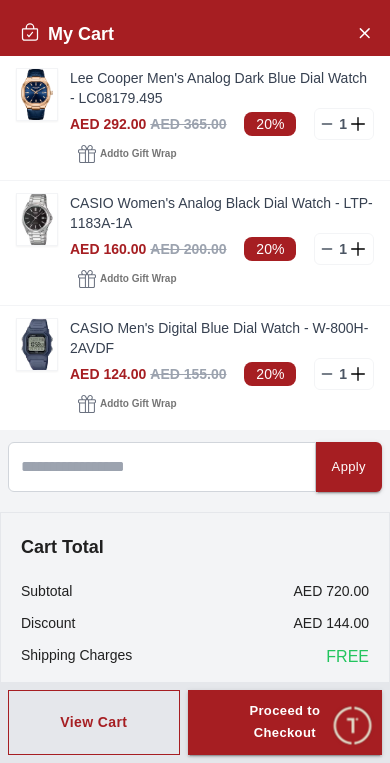 click 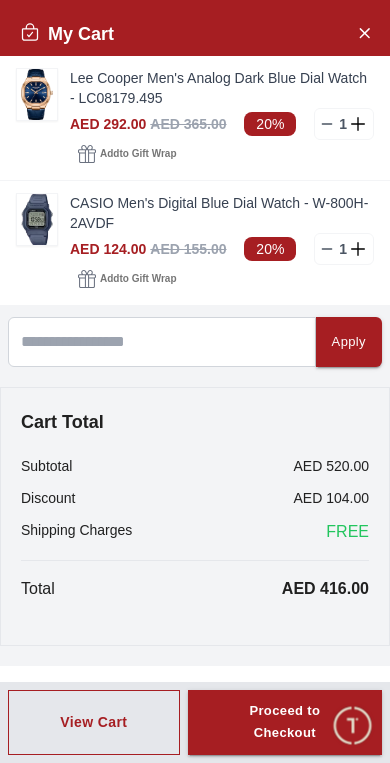 click on "CASIO Men's Digital Blue Dial Watch - W-800H-2AVDF" at bounding box center [222, 213] 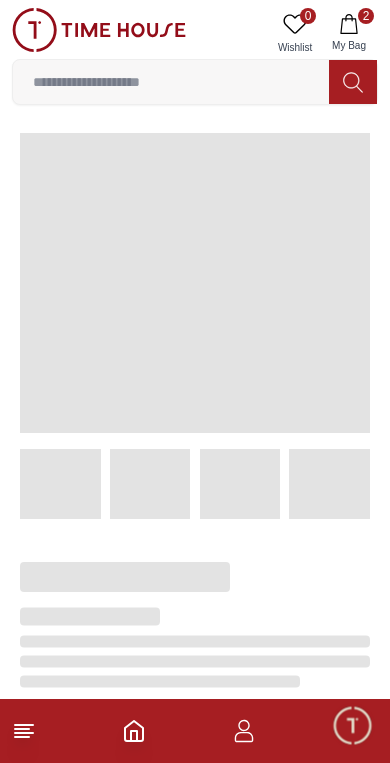 click on "2 My Bag" at bounding box center [349, 33] 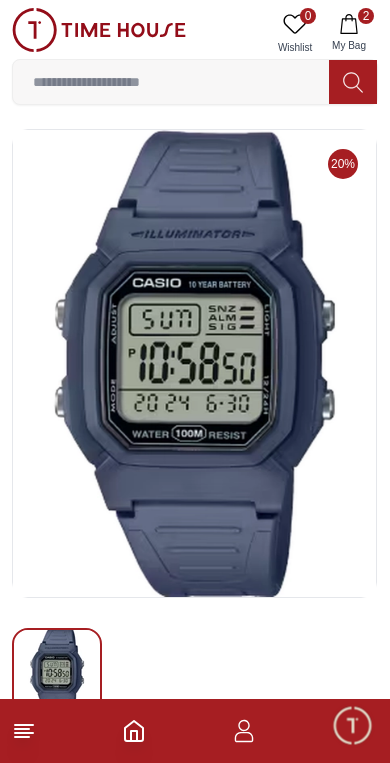 click on "2" at bounding box center [366, 16] 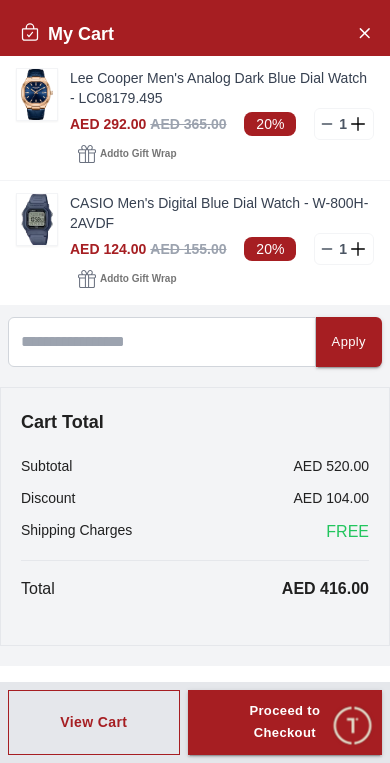 click at bounding box center (37, 94) 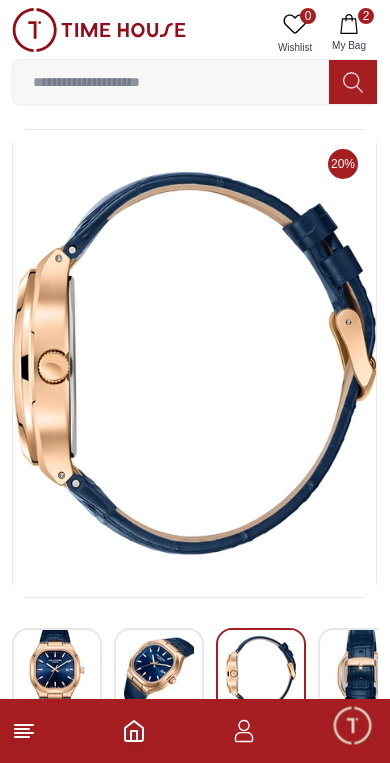 click 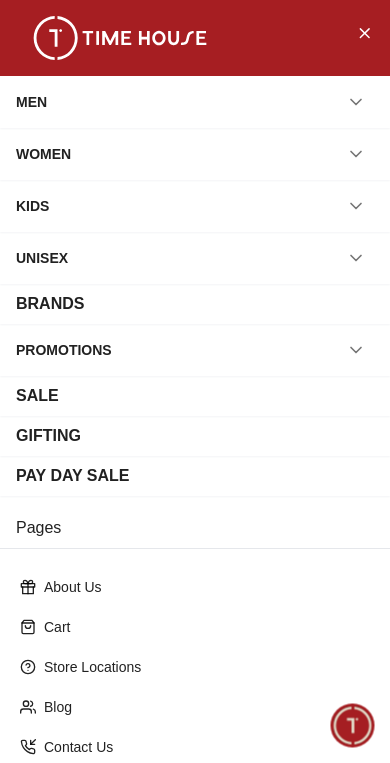 click on "SALE" at bounding box center (37, 396) 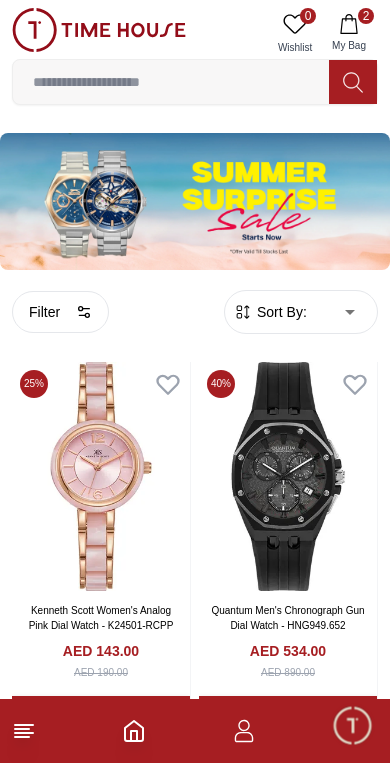 click on "Sort By:" at bounding box center (280, 312) 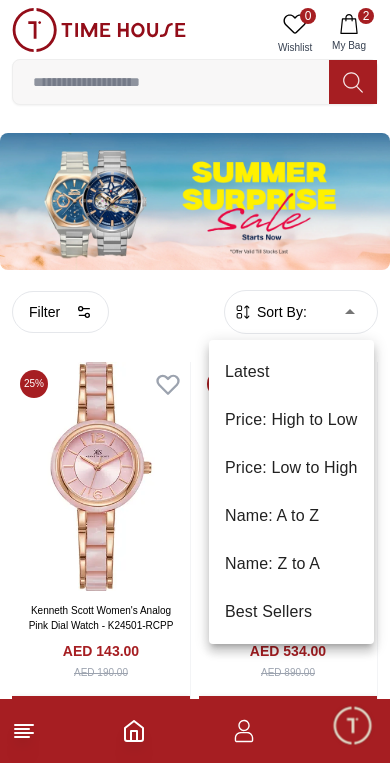 click on "Price: Low to High" at bounding box center [291, 468] 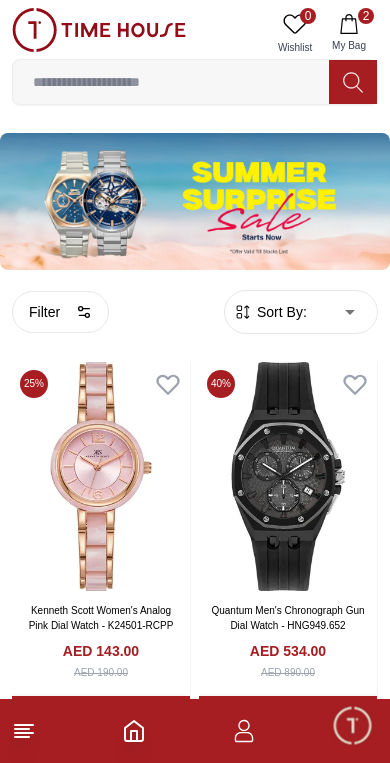 type on "*" 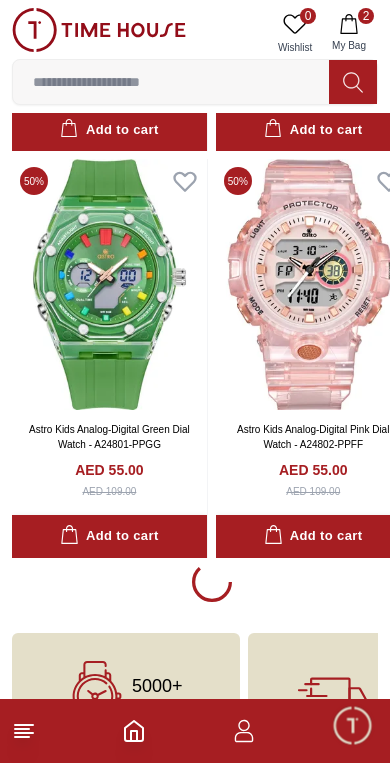 scroll, scrollTop: 3861, scrollLeft: 0, axis: vertical 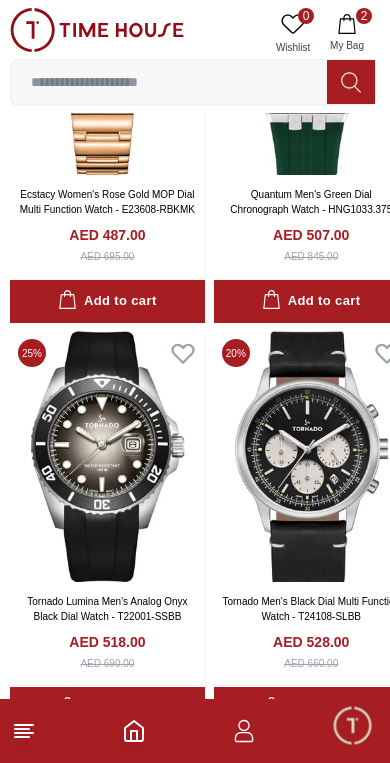 click at bounding box center [107, 456] 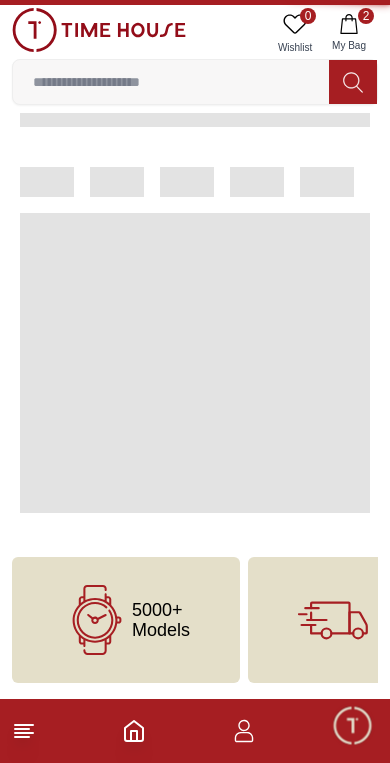 scroll, scrollTop: 0, scrollLeft: 0, axis: both 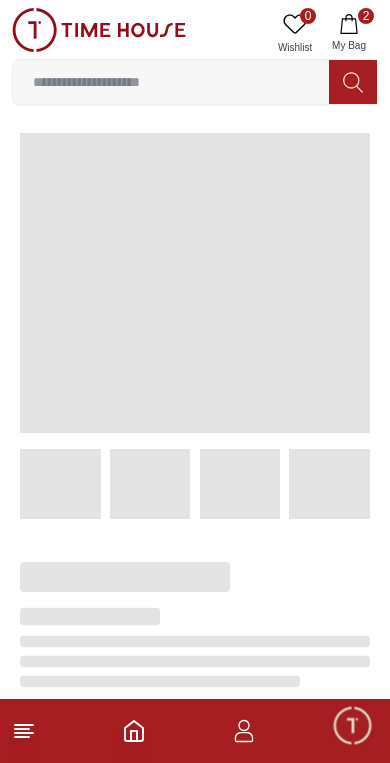 click at bounding box center (195, 283) 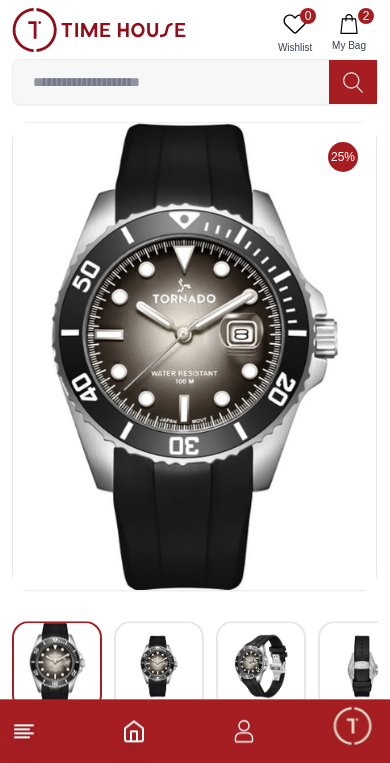 scroll, scrollTop: 7, scrollLeft: 0, axis: vertical 